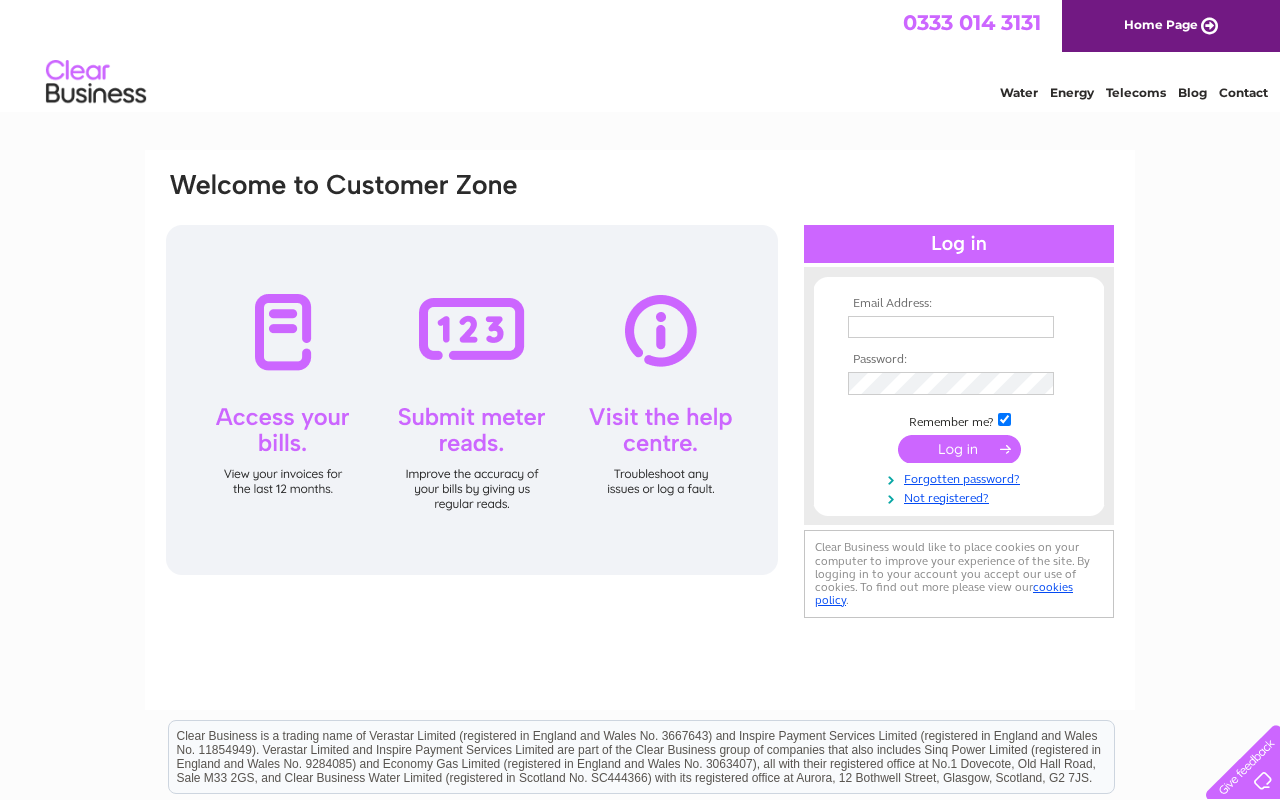 scroll, scrollTop: 0, scrollLeft: 0, axis: both 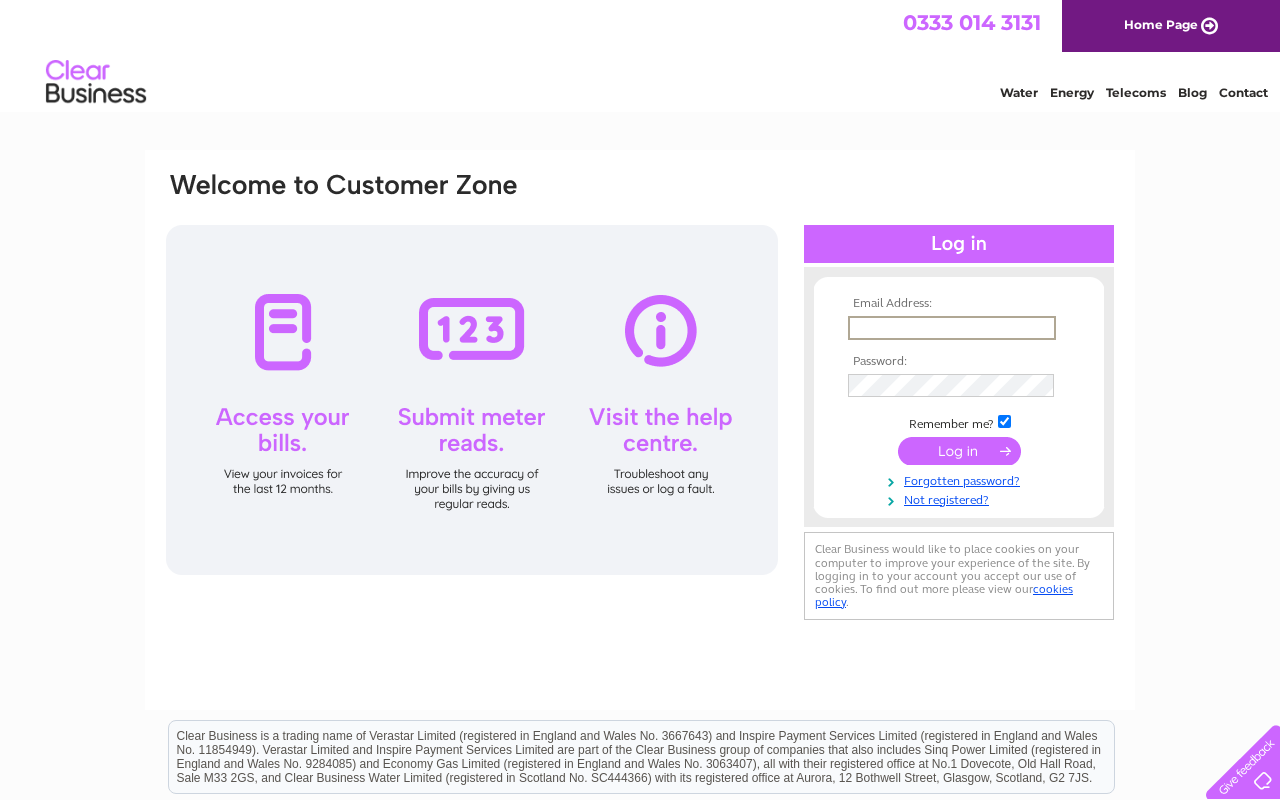 click at bounding box center [952, 328] 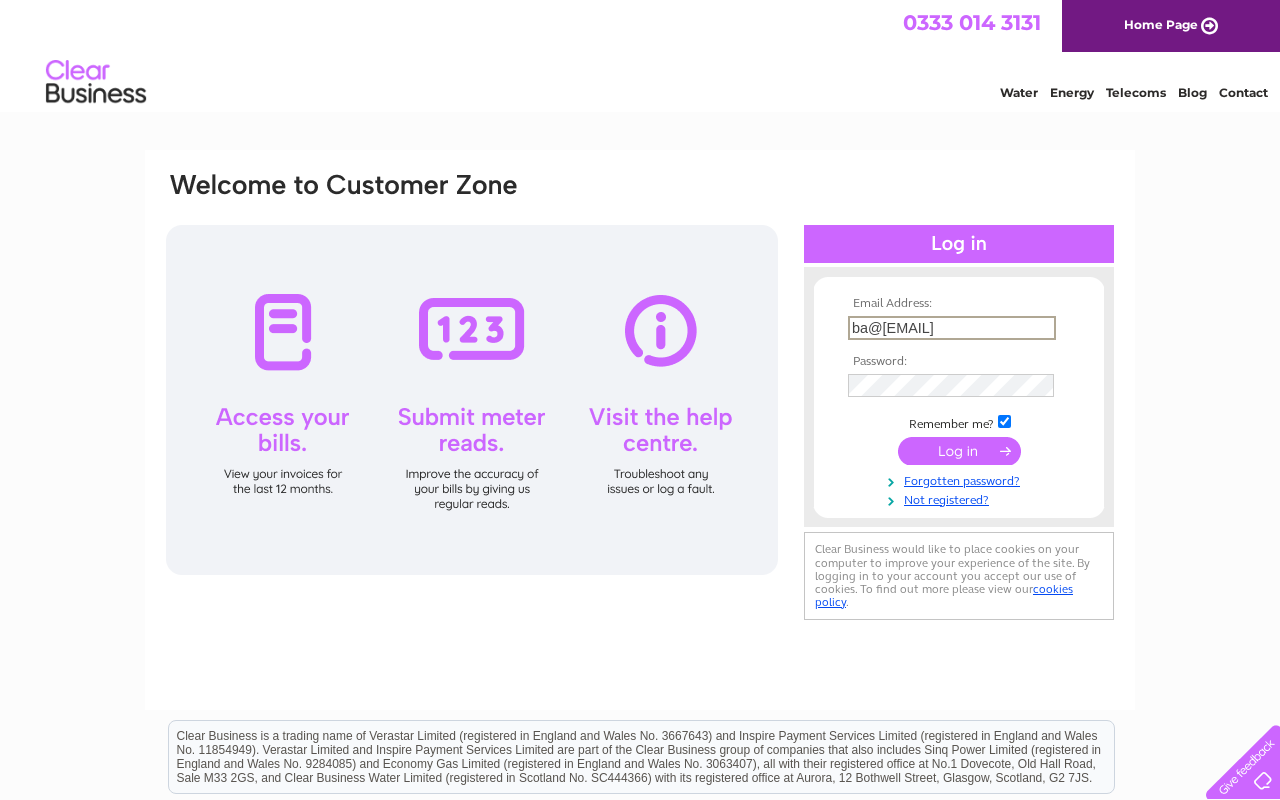 type on "ba@bluehouseretail.co.uk" 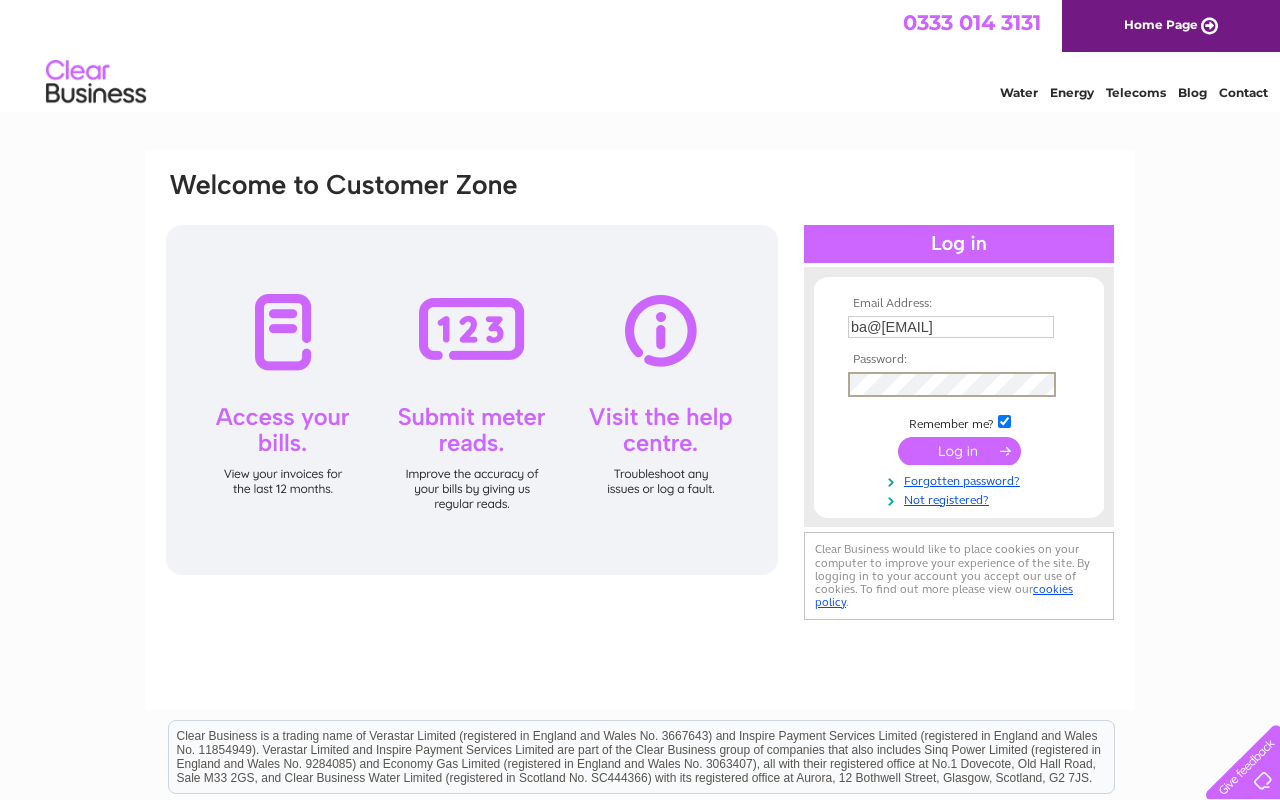 click at bounding box center (959, 451) 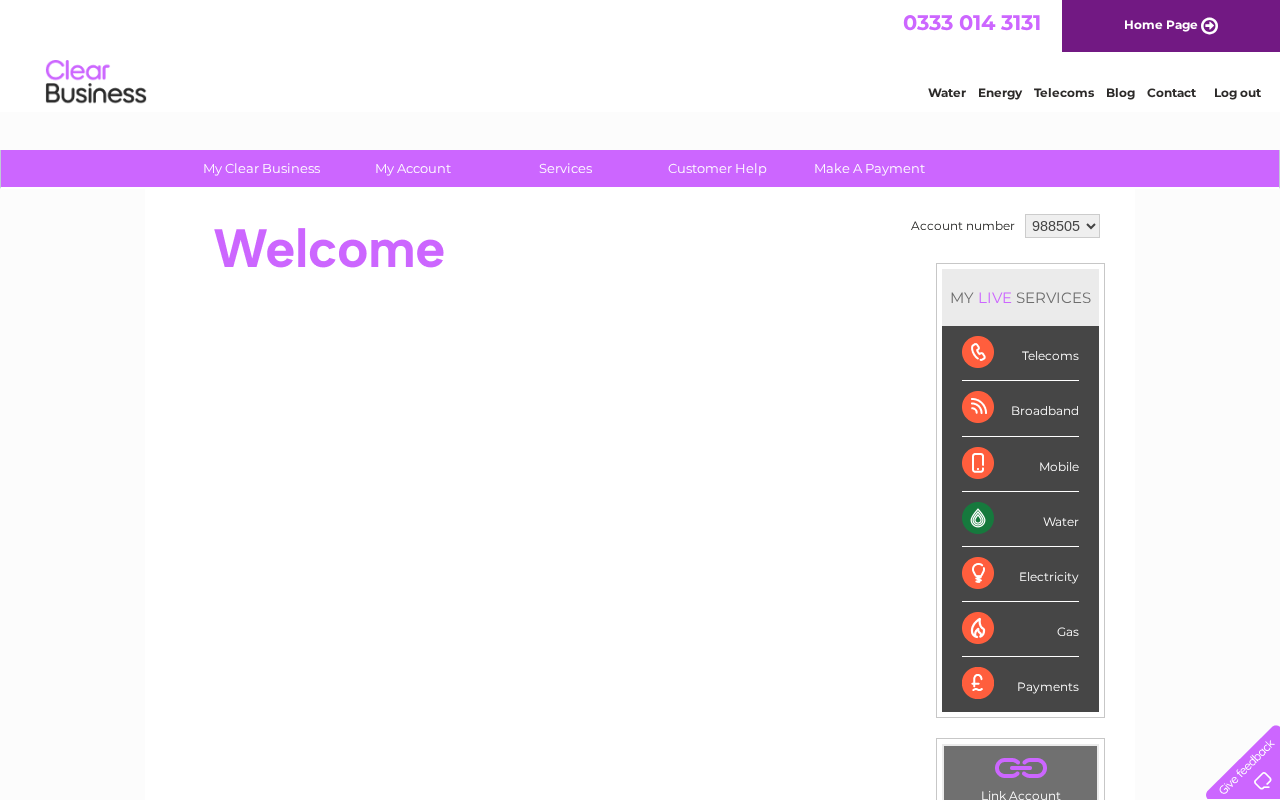 scroll, scrollTop: 0, scrollLeft: 0, axis: both 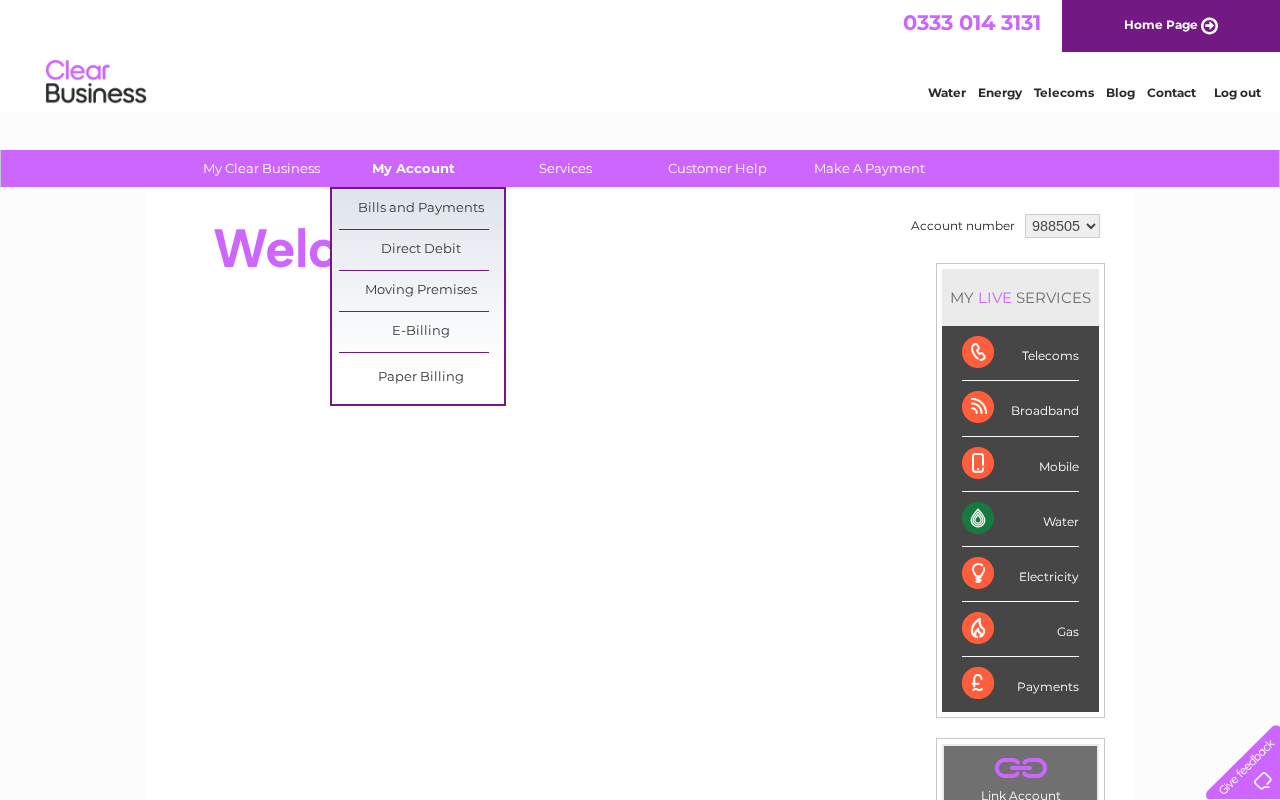 click on "My Account" at bounding box center [413, 168] 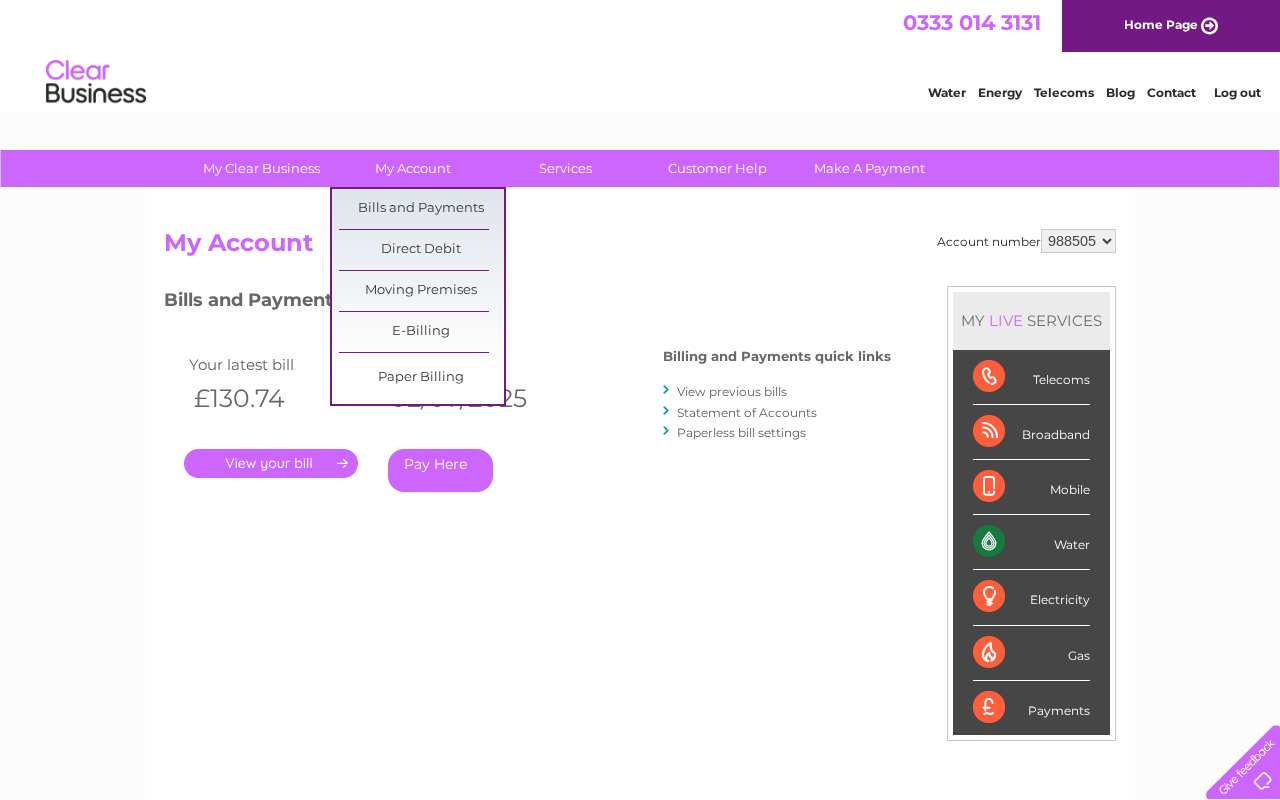scroll, scrollTop: 0, scrollLeft: 0, axis: both 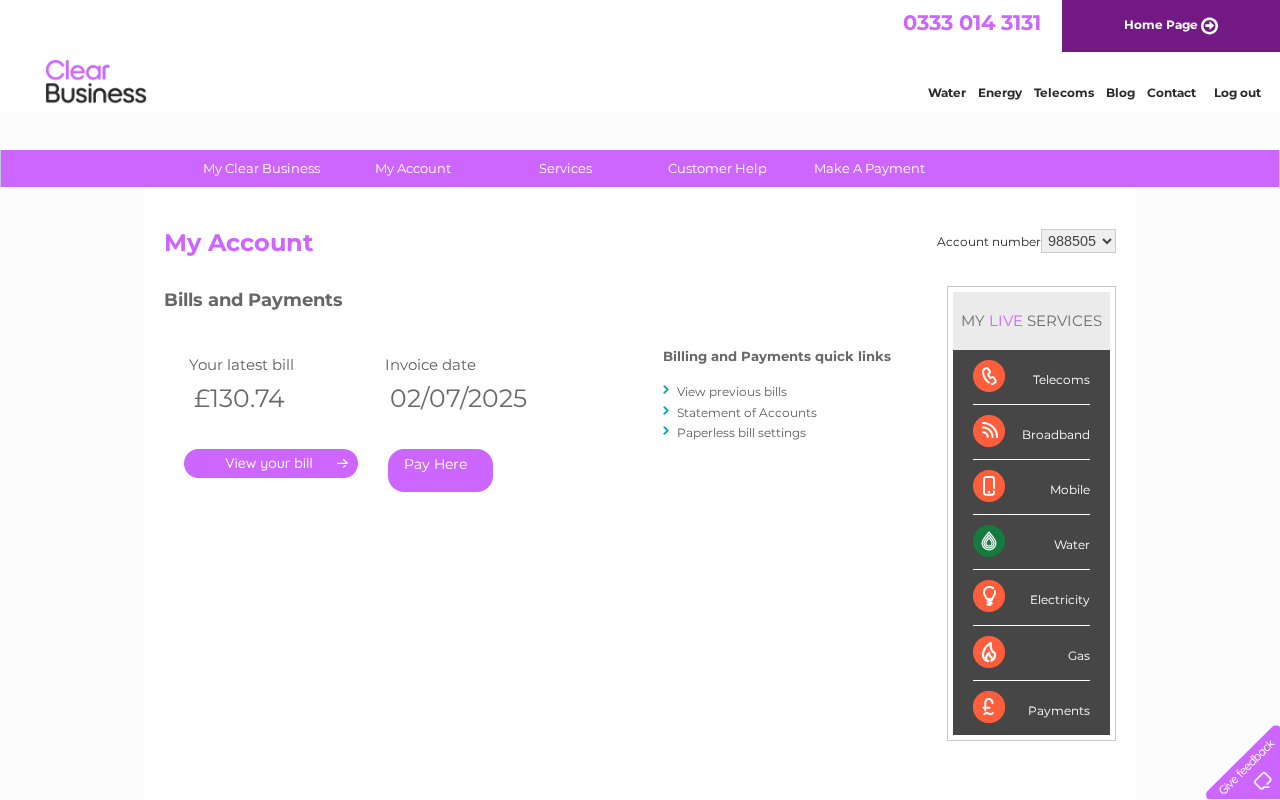 click on "View previous bills" at bounding box center [732, 391] 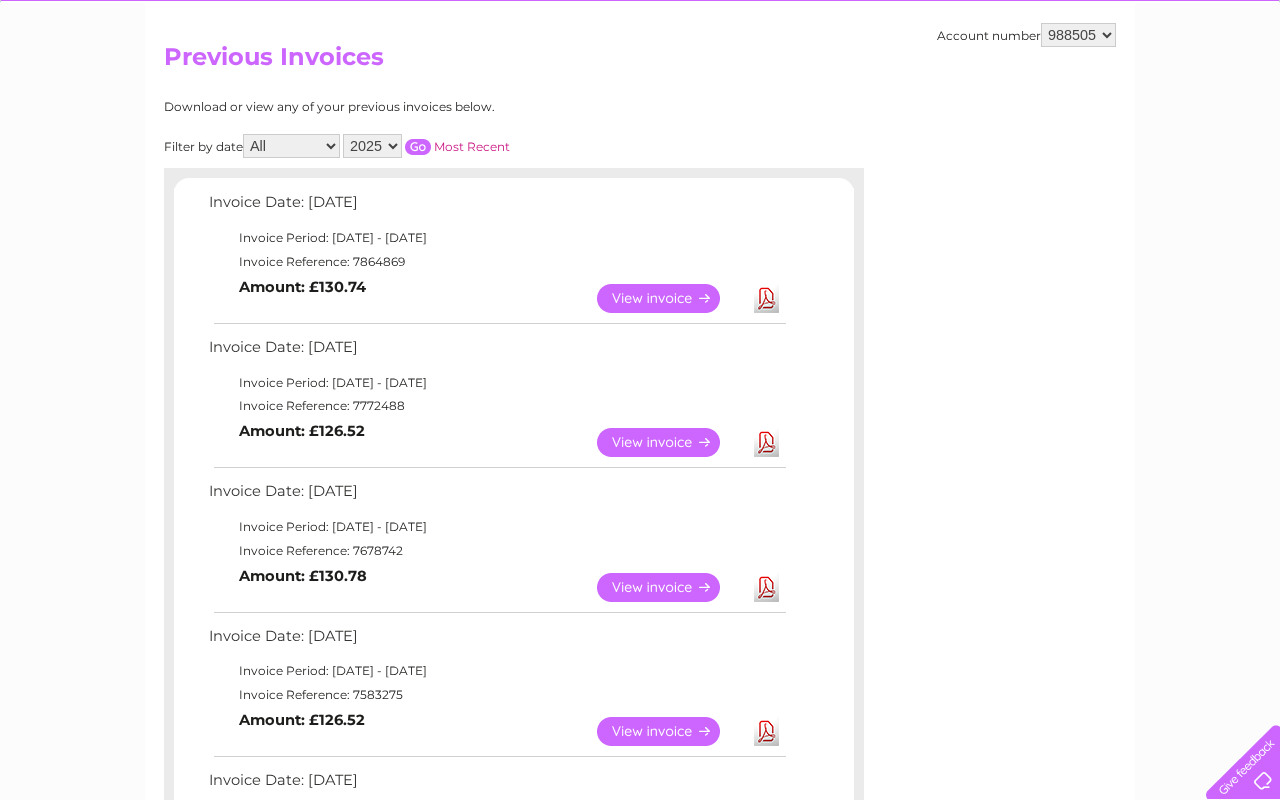 scroll, scrollTop: 199, scrollLeft: 0, axis: vertical 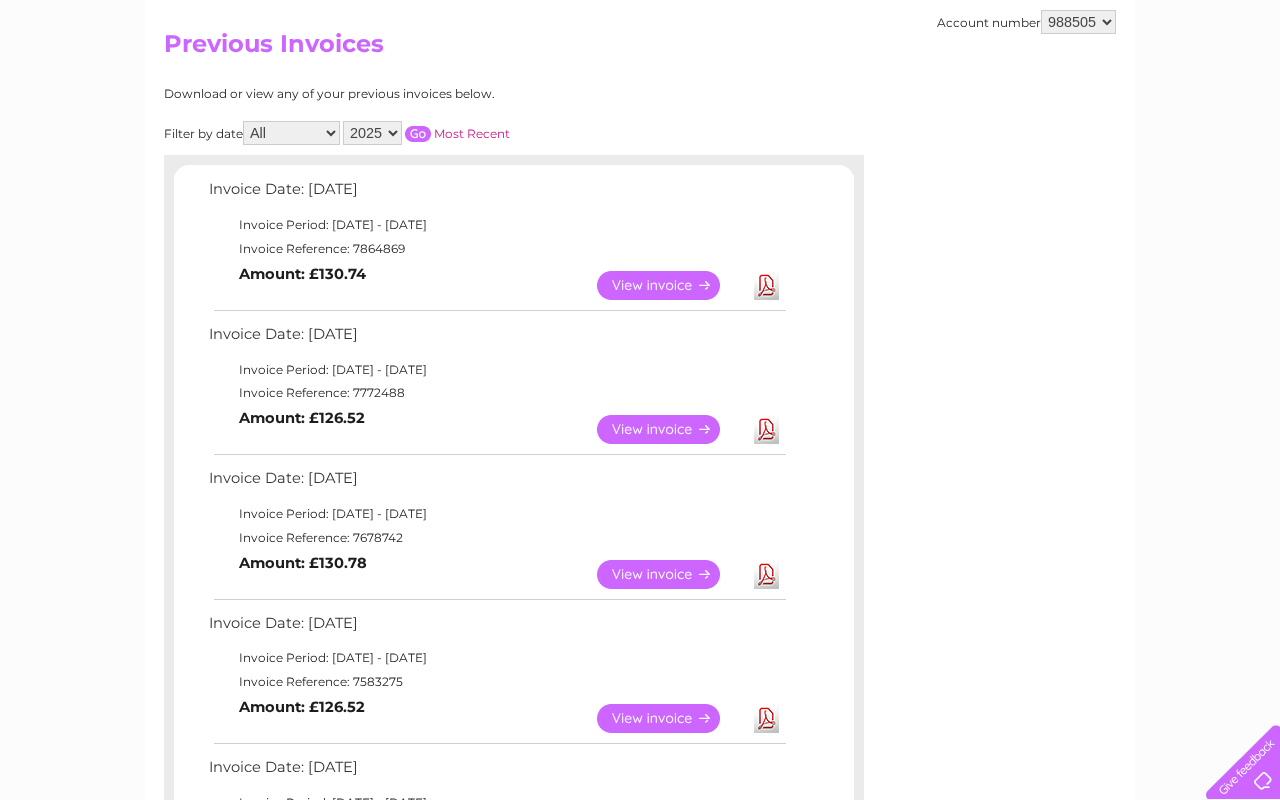 click on "View" at bounding box center (670, 429) 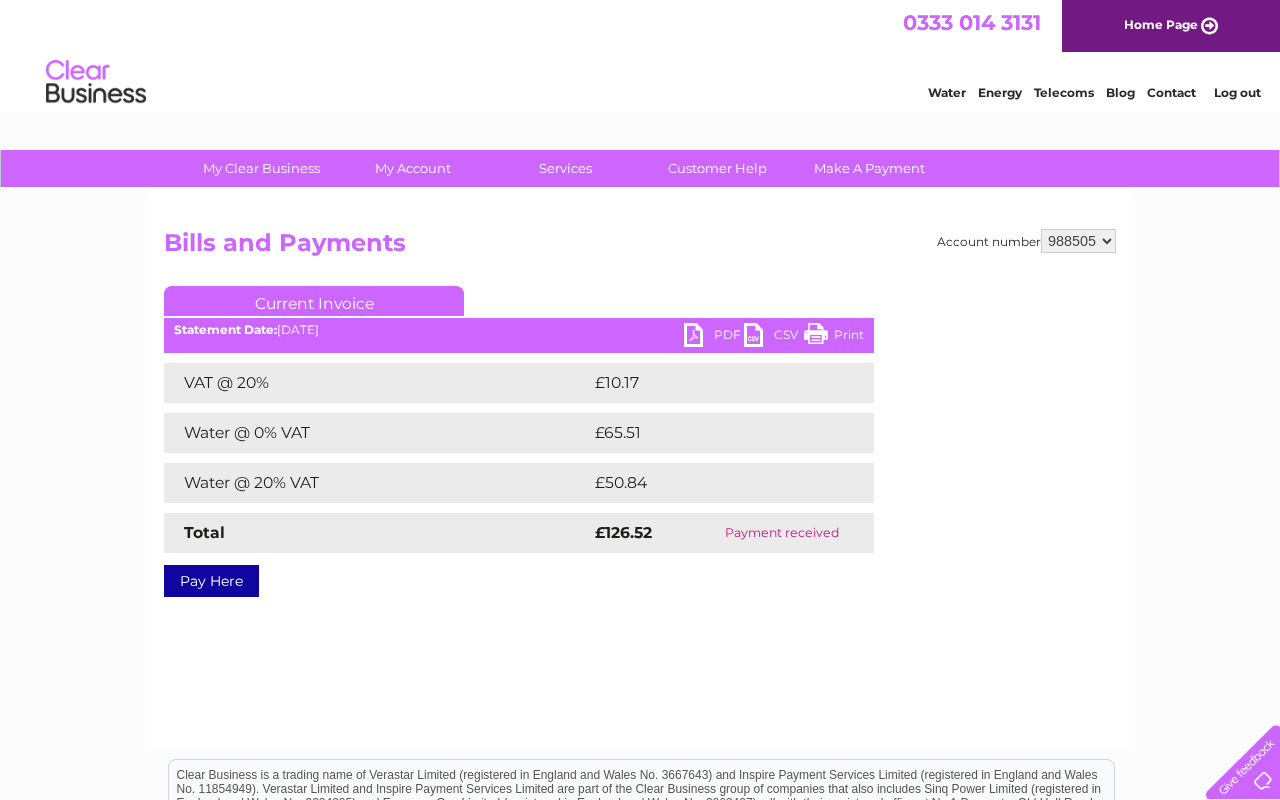 scroll, scrollTop: 0, scrollLeft: 0, axis: both 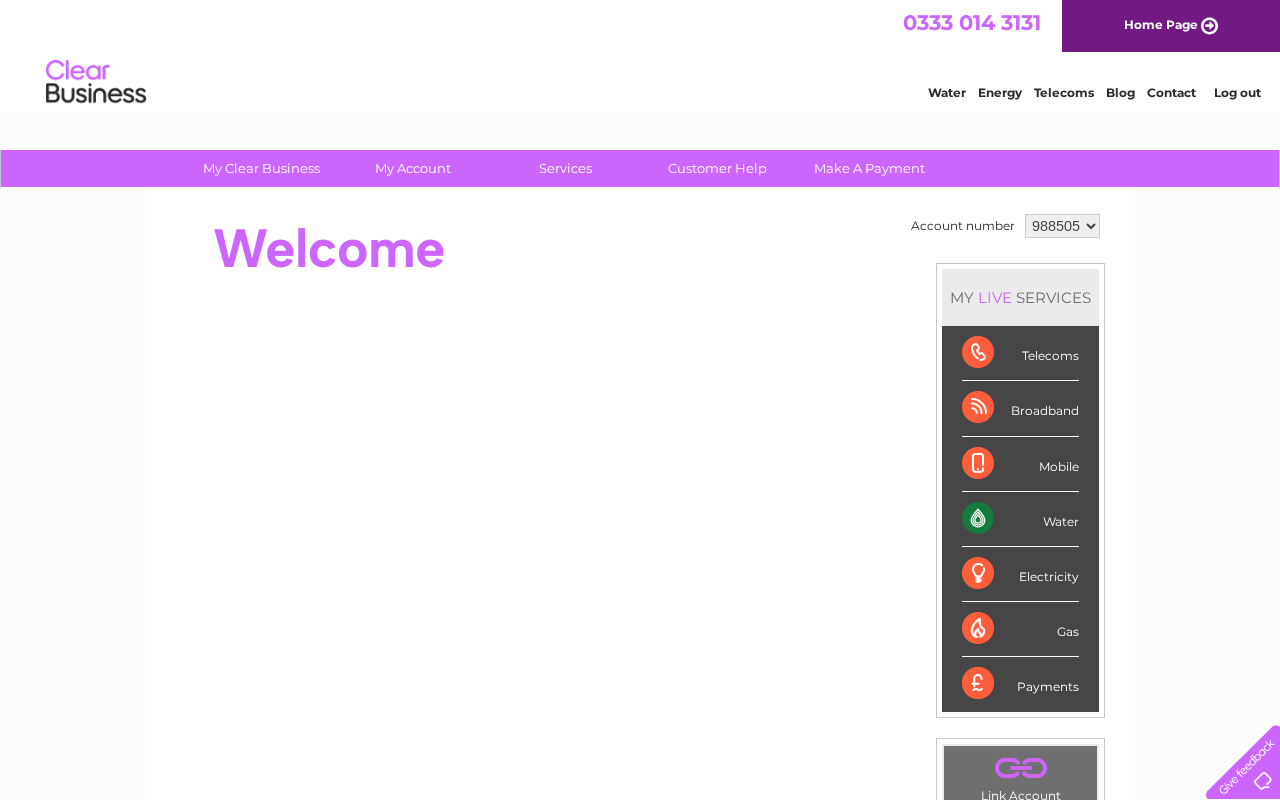 click on "Log out" at bounding box center [1237, 92] 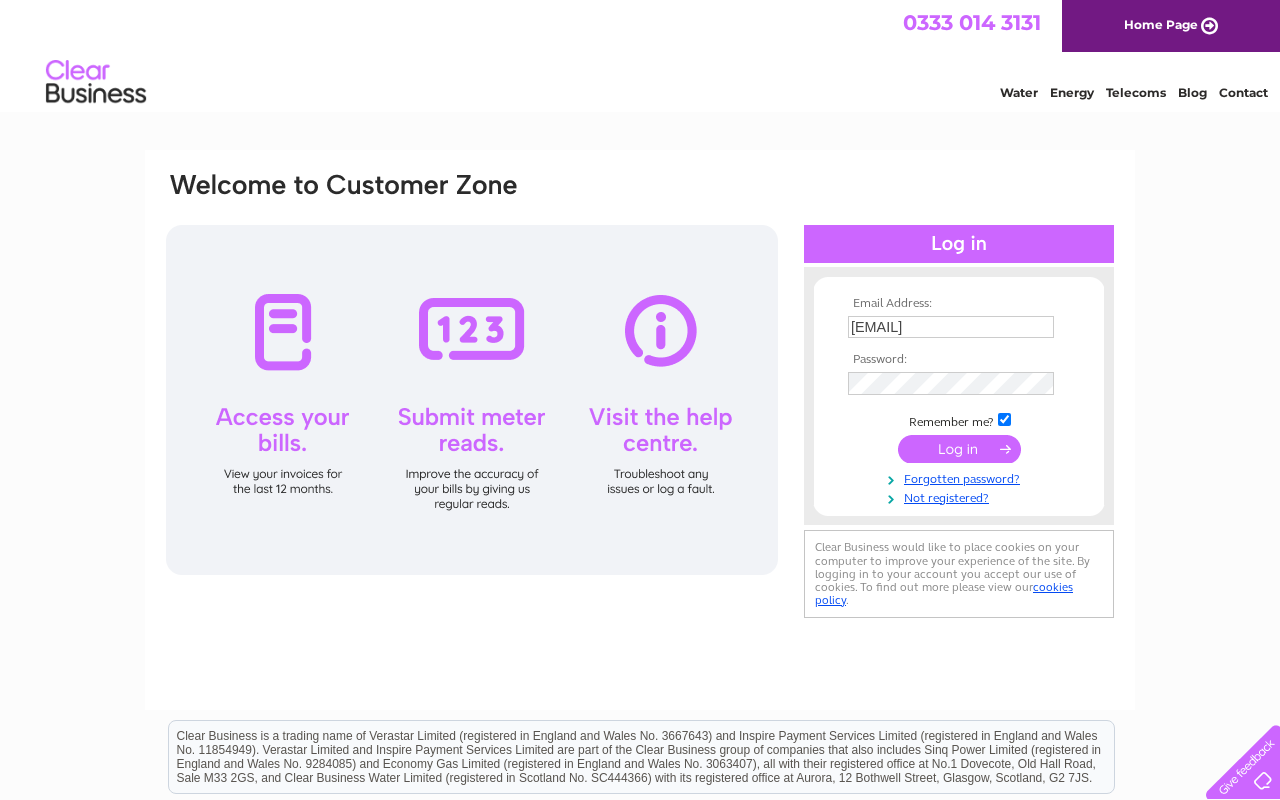 scroll, scrollTop: 0, scrollLeft: 0, axis: both 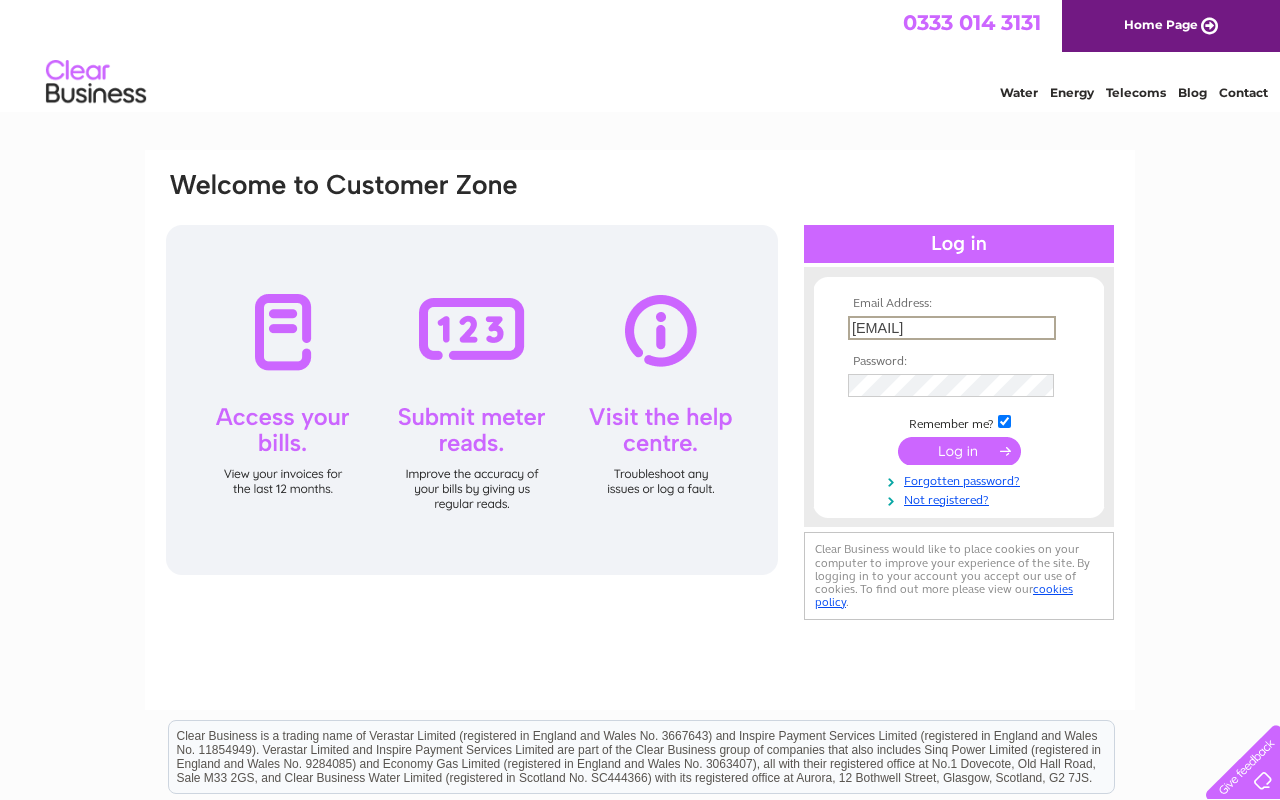 click on "ba@bluehouseretail.co.uk" at bounding box center [952, 328] 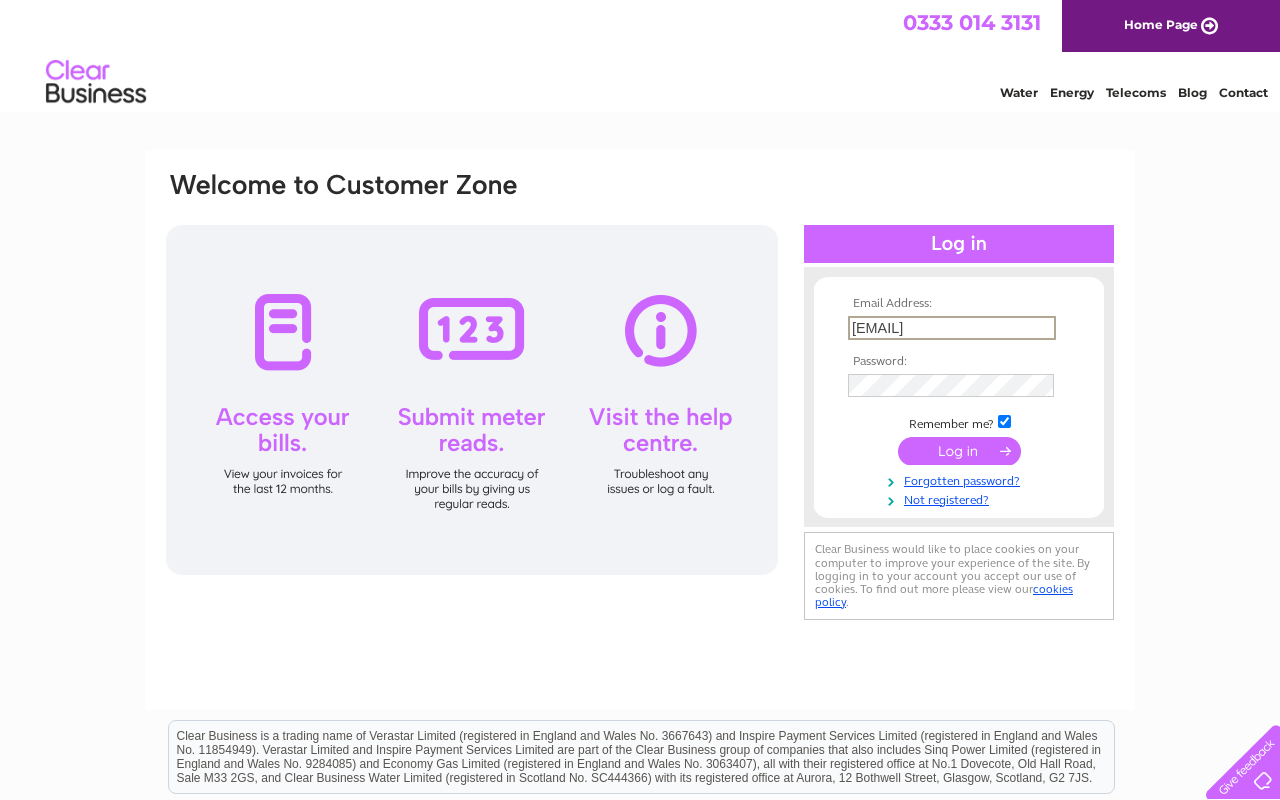 type on "babar.arshad@gmail.com" 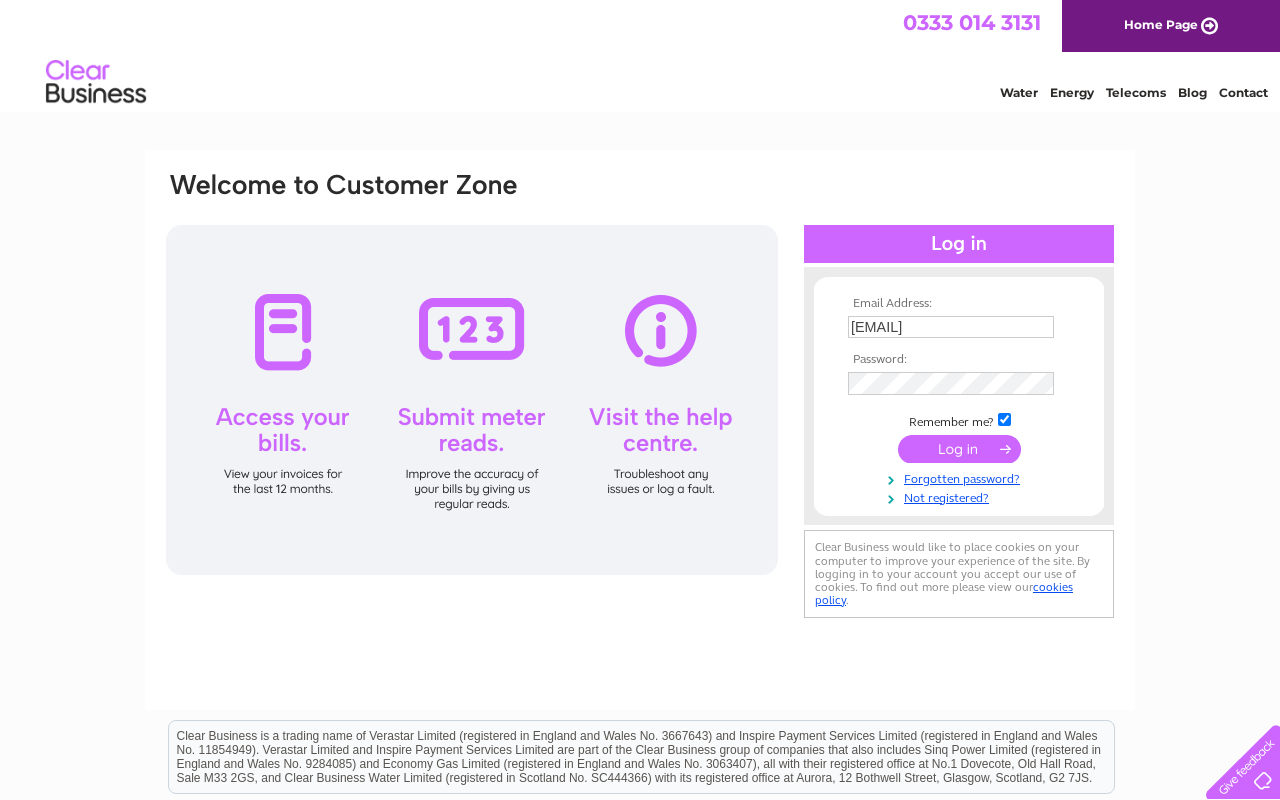 click on "Email Address:
babar.arshad@gmail.com
Password:
Remember me?" at bounding box center (959, 401) 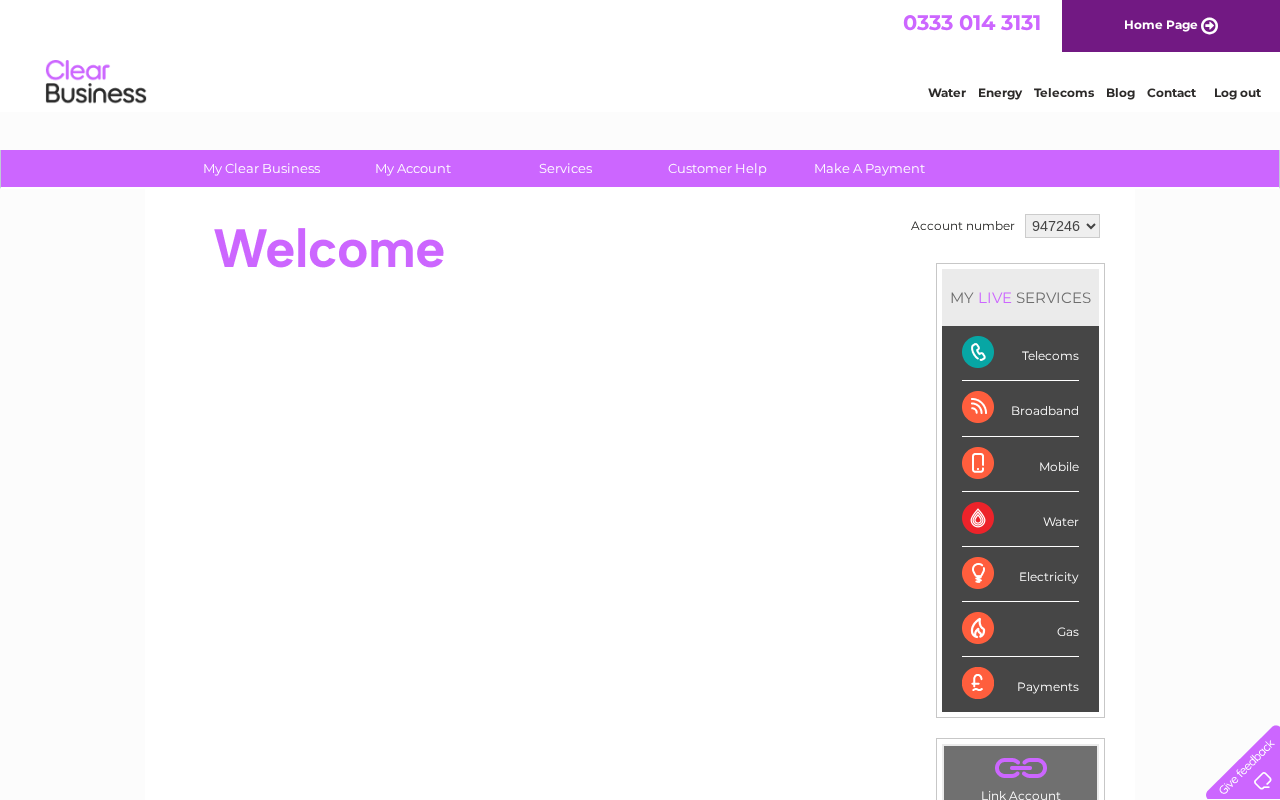 scroll, scrollTop: 0, scrollLeft: 0, axis: both 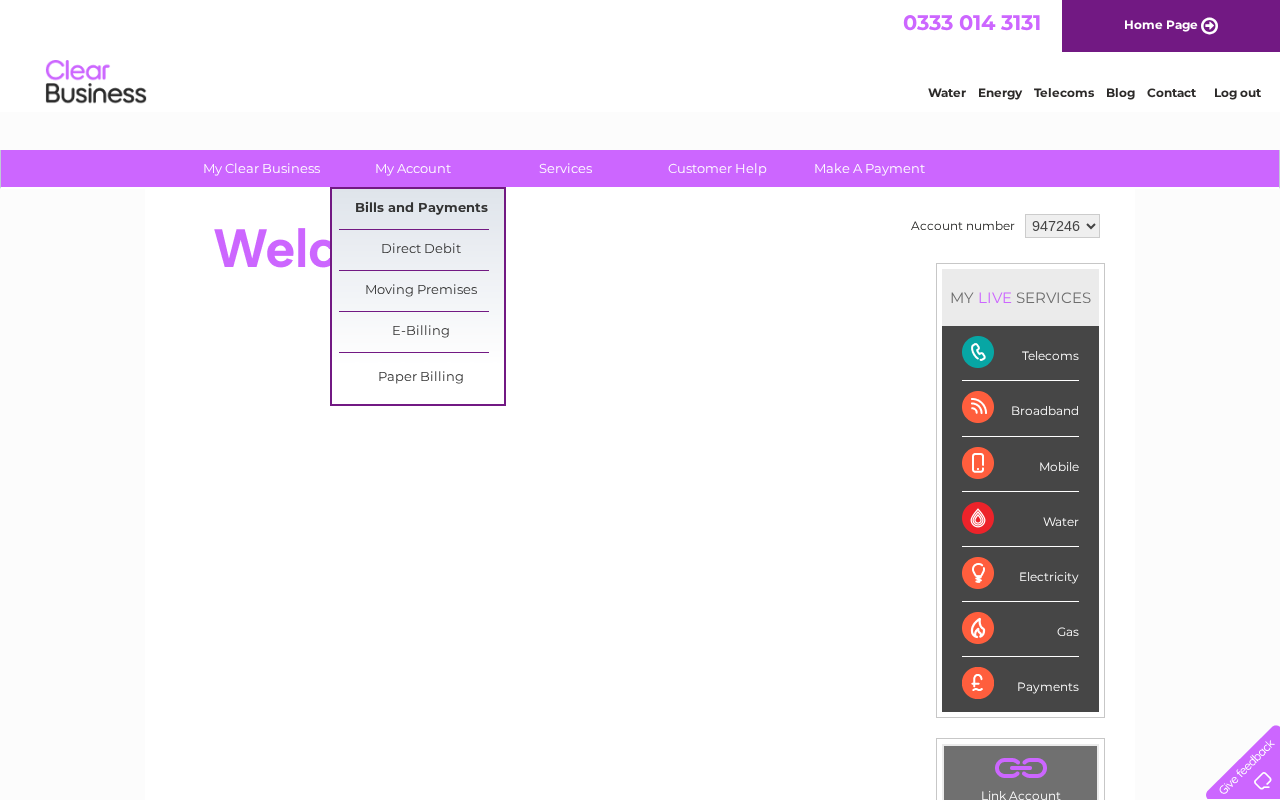 click on "Bills and Payments" at bounding box center [421, 209] 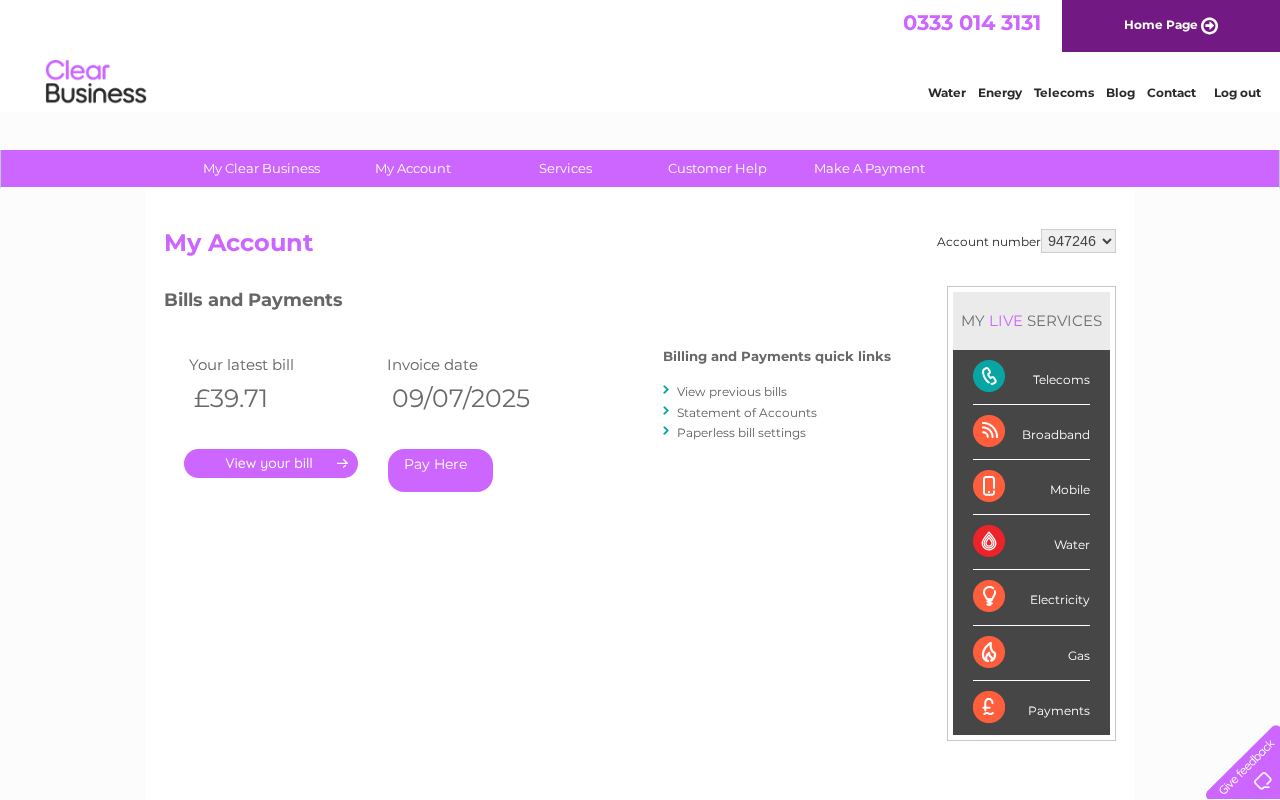 scroll, scrollTop: 0, scrollLeft: 0, axis: both 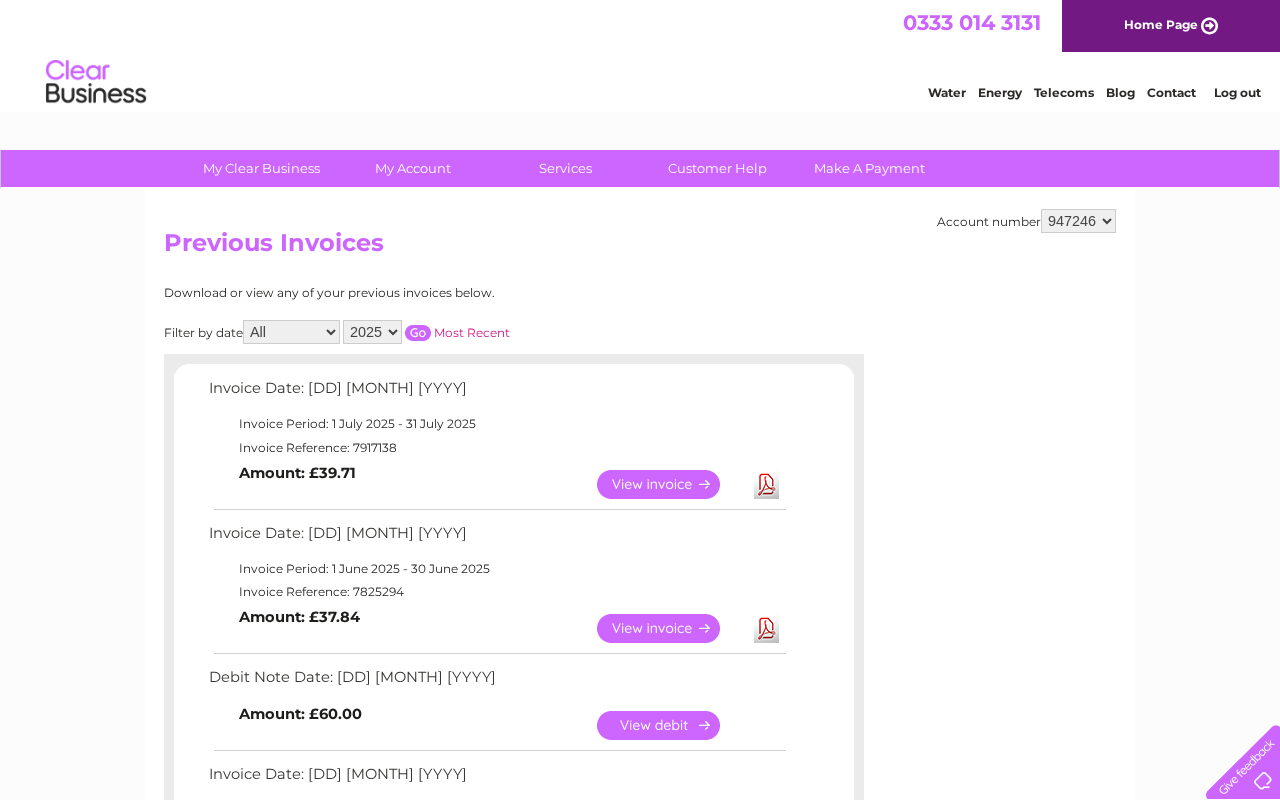 click on "View" at bounding box center [670, 628] 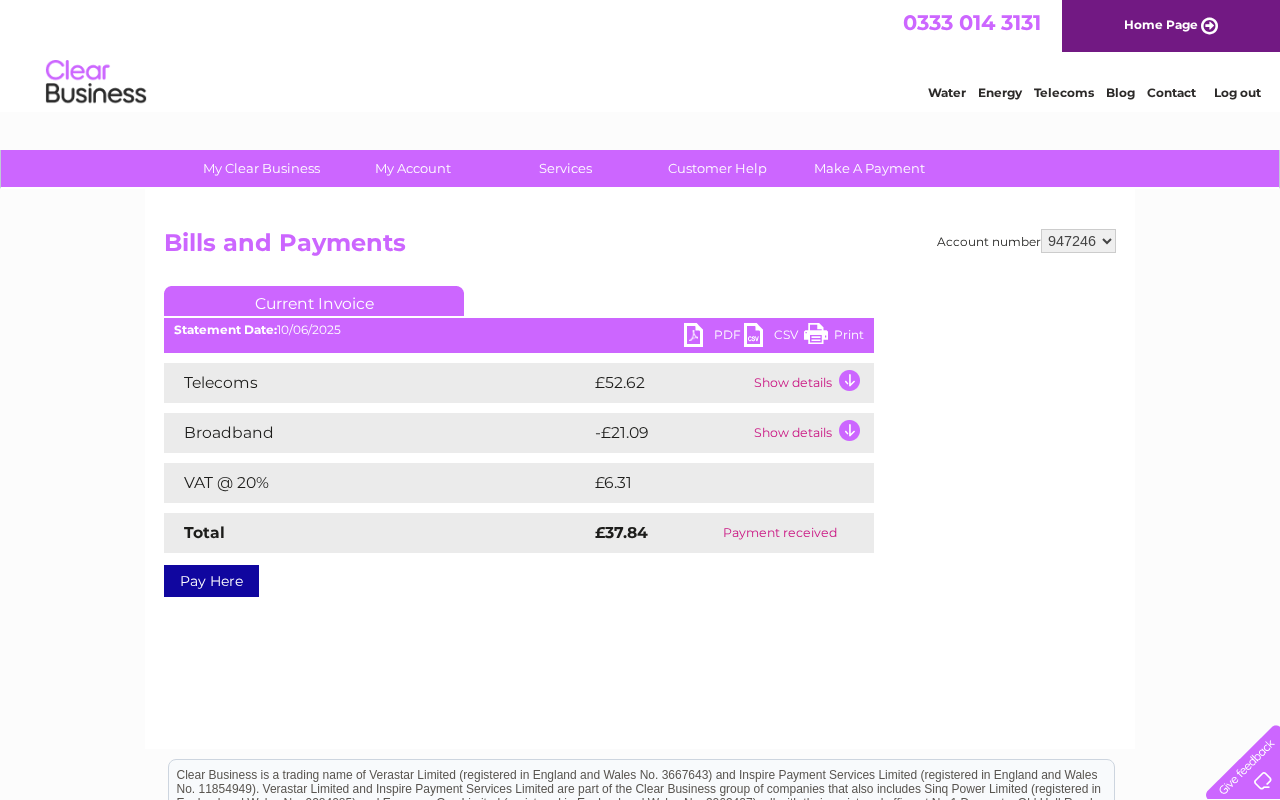 scroll, scrollTop: 0, scrollLeft: 0, axis: both 